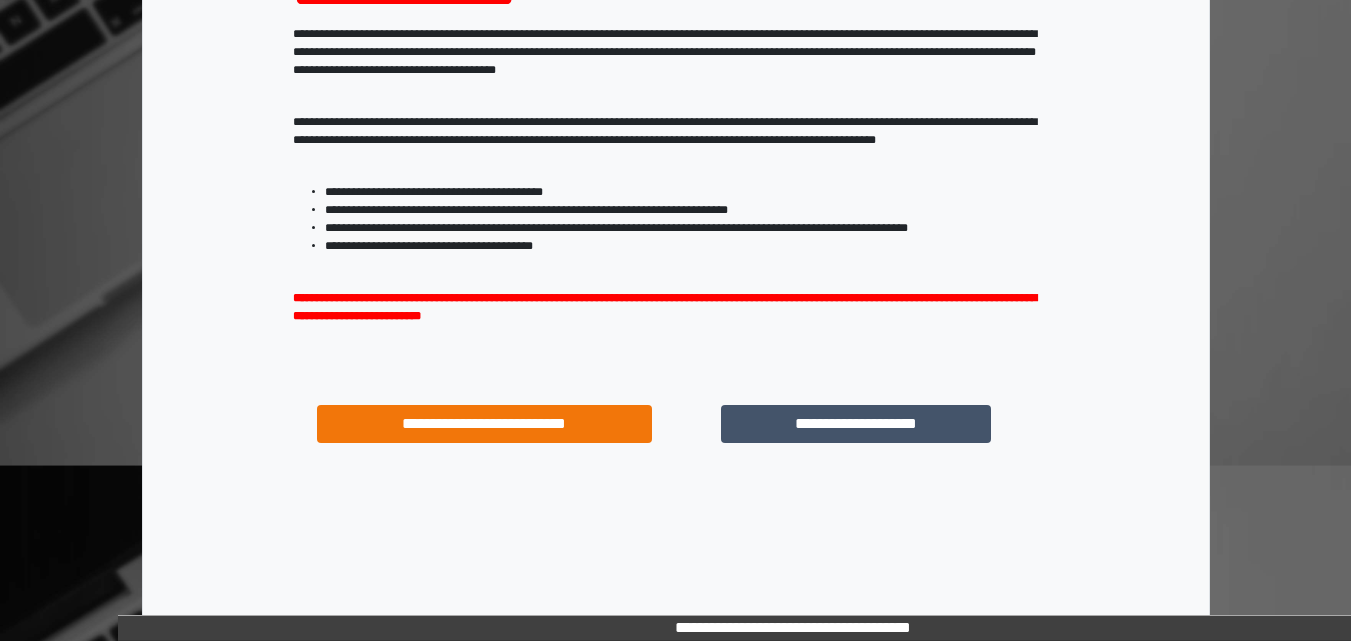 scroll, scrollTop: 287, scrollLeft: 0, axis: vertical 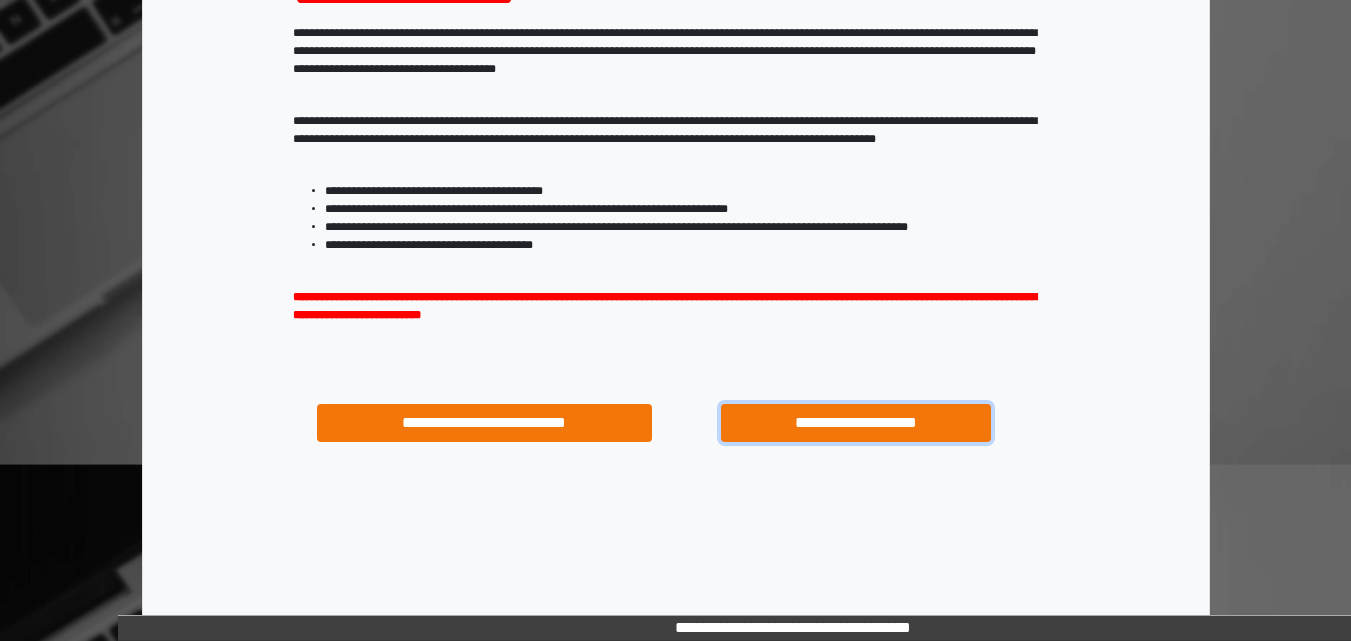 click on "**********" at bounding box center [855, 423] 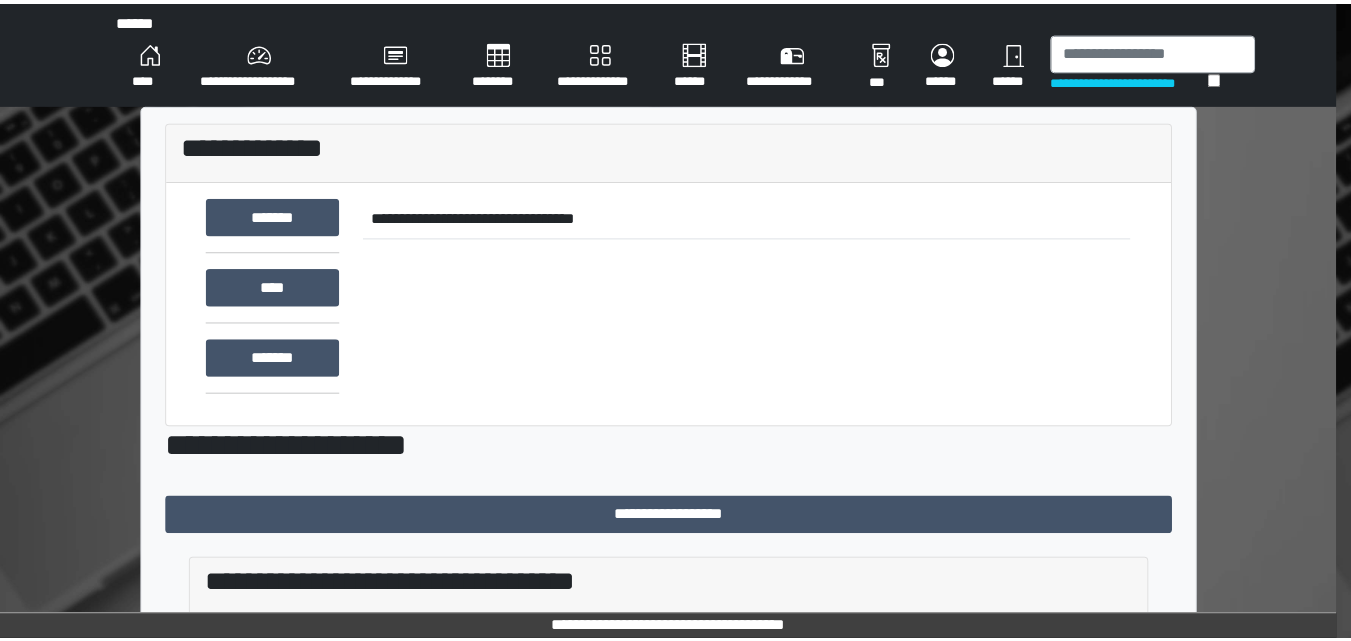 scroll, scrollTop: 0, scrollLeft: 0, axis: both 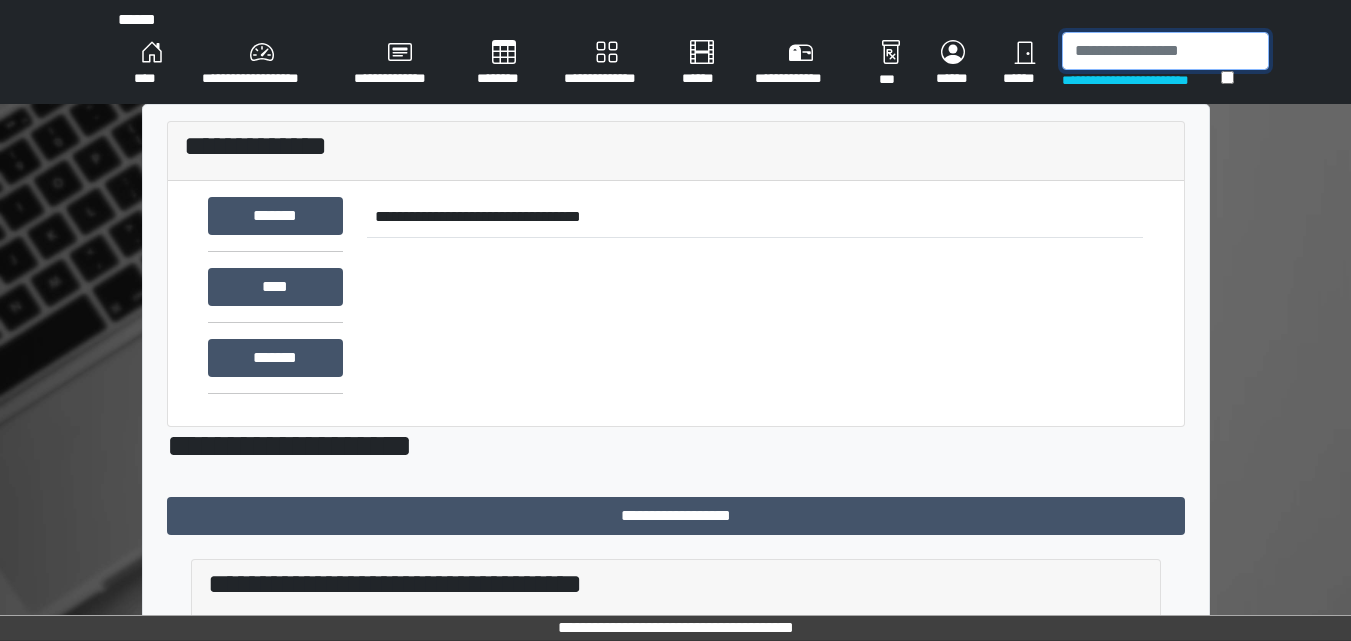 click at bounding box center (1165, 51) 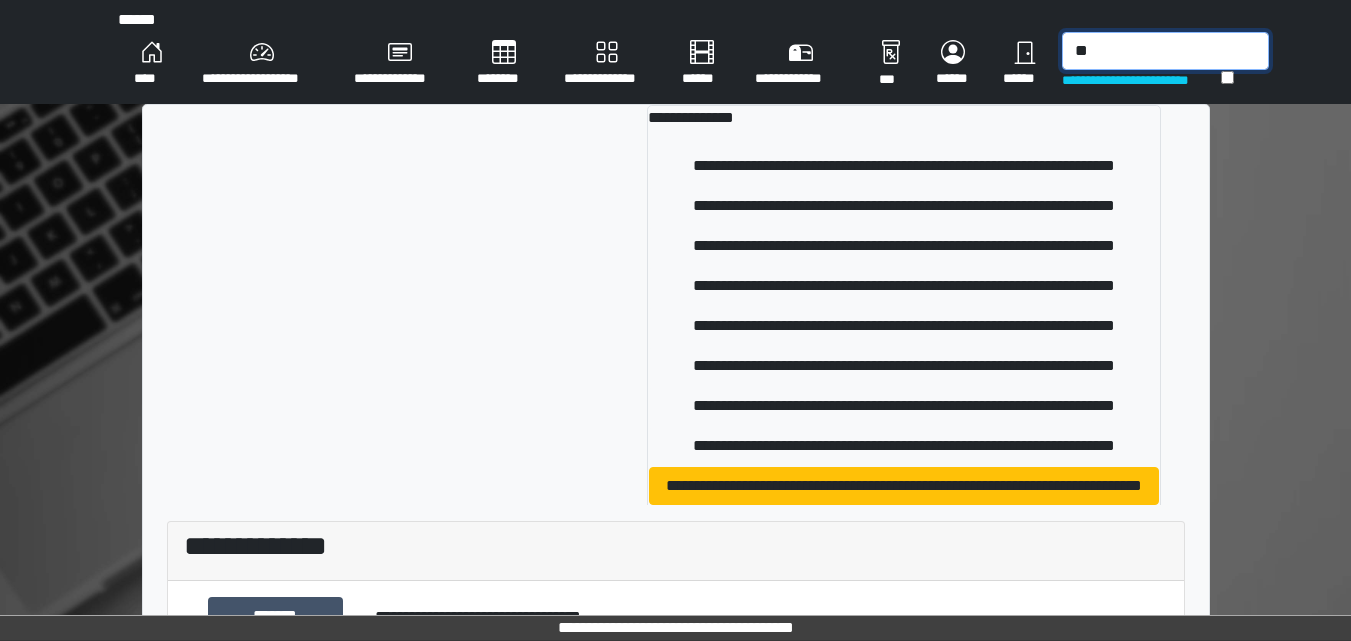 type on "*" 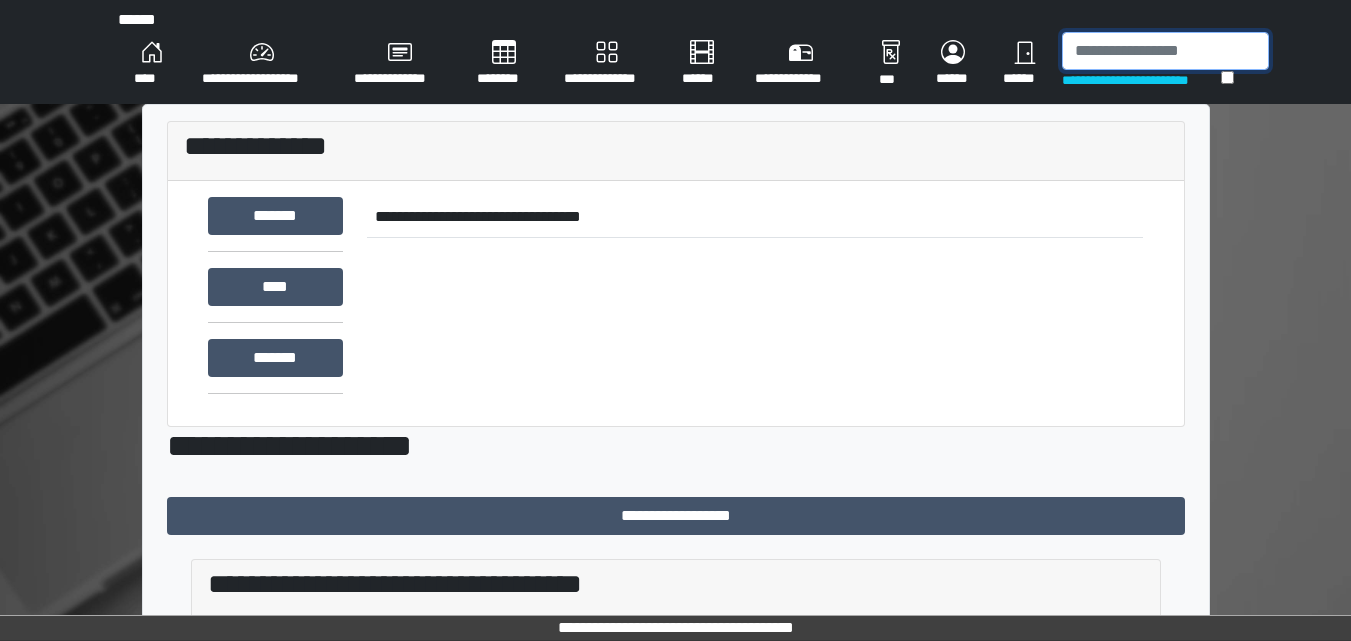 click at bounding box center [1165, 51] 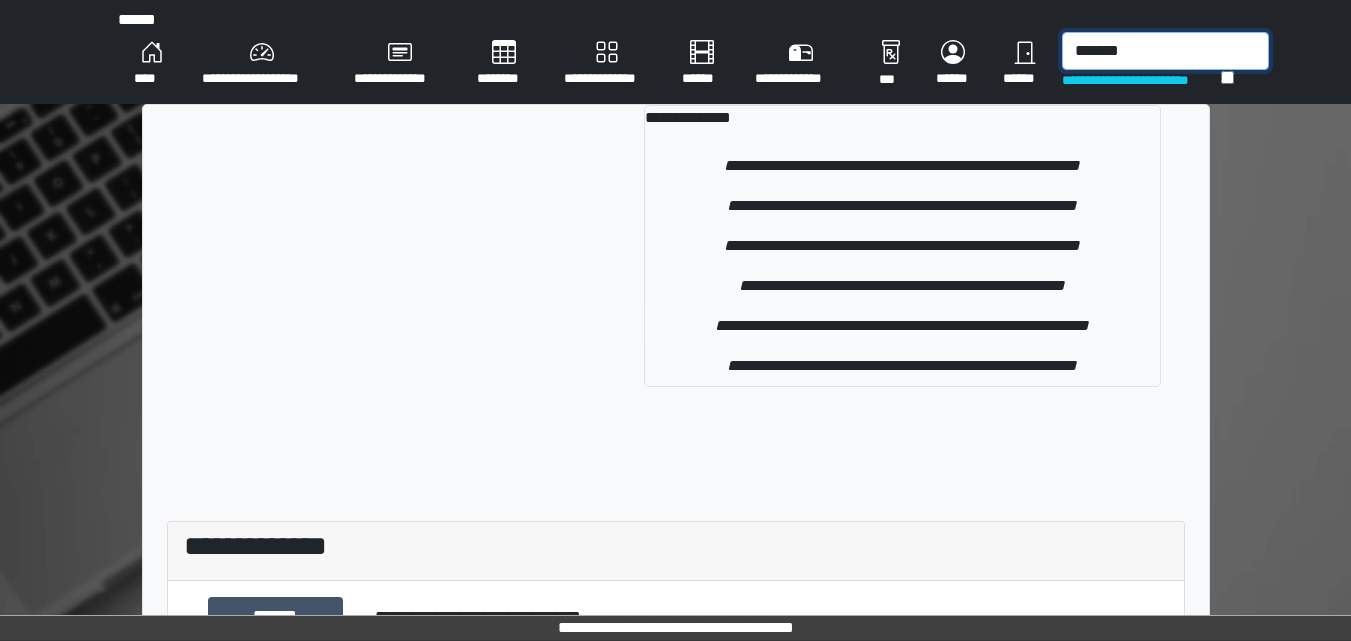 type on "*******" 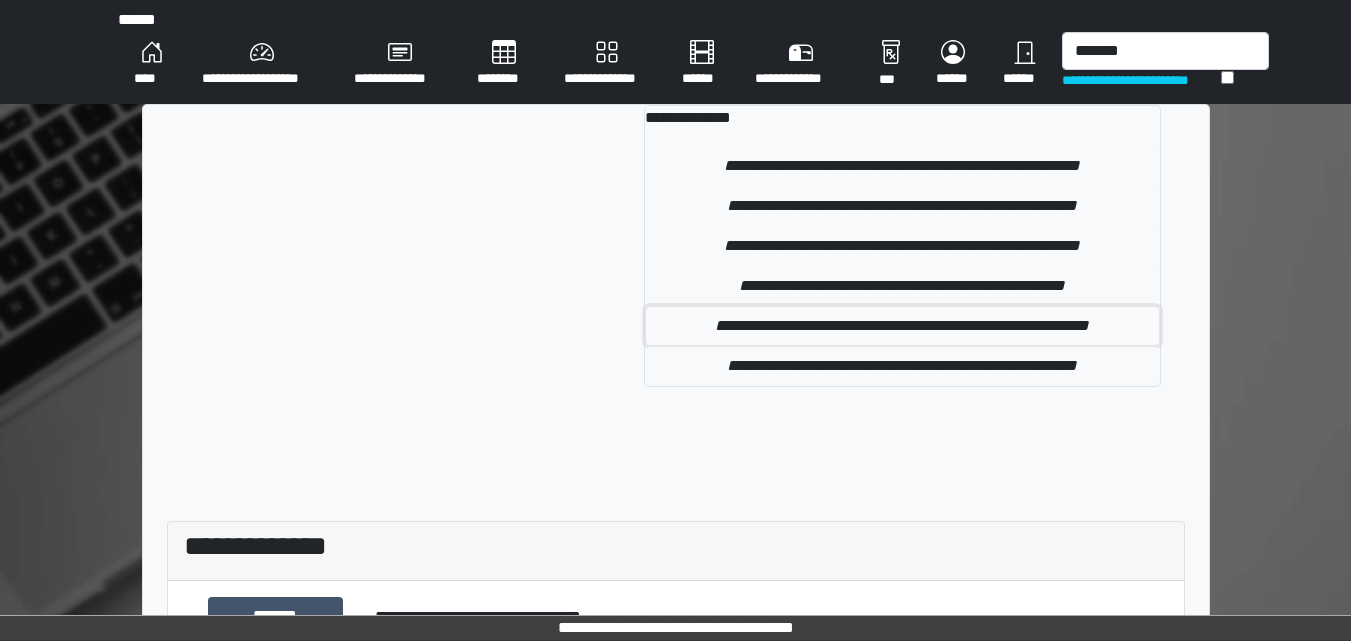 click on "**********" at bounding box center (902, 326) 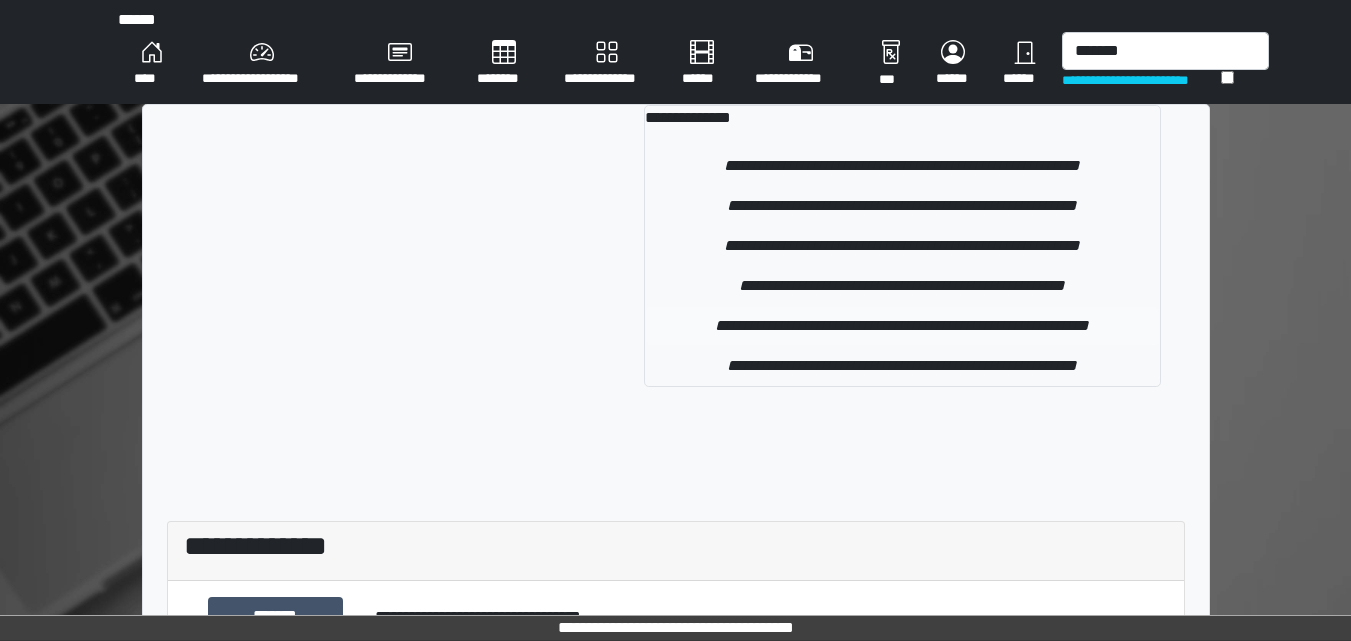 type 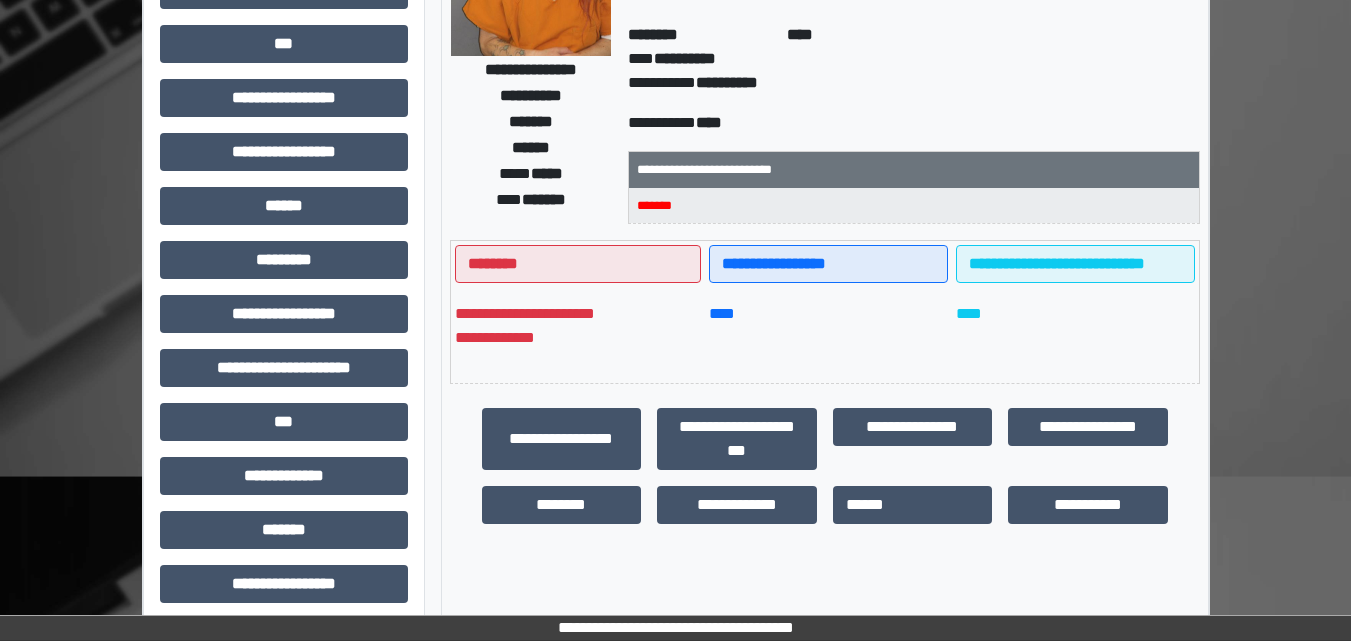 scroll, scrollTop: 400, scrollLeft: 0, axis: vertical 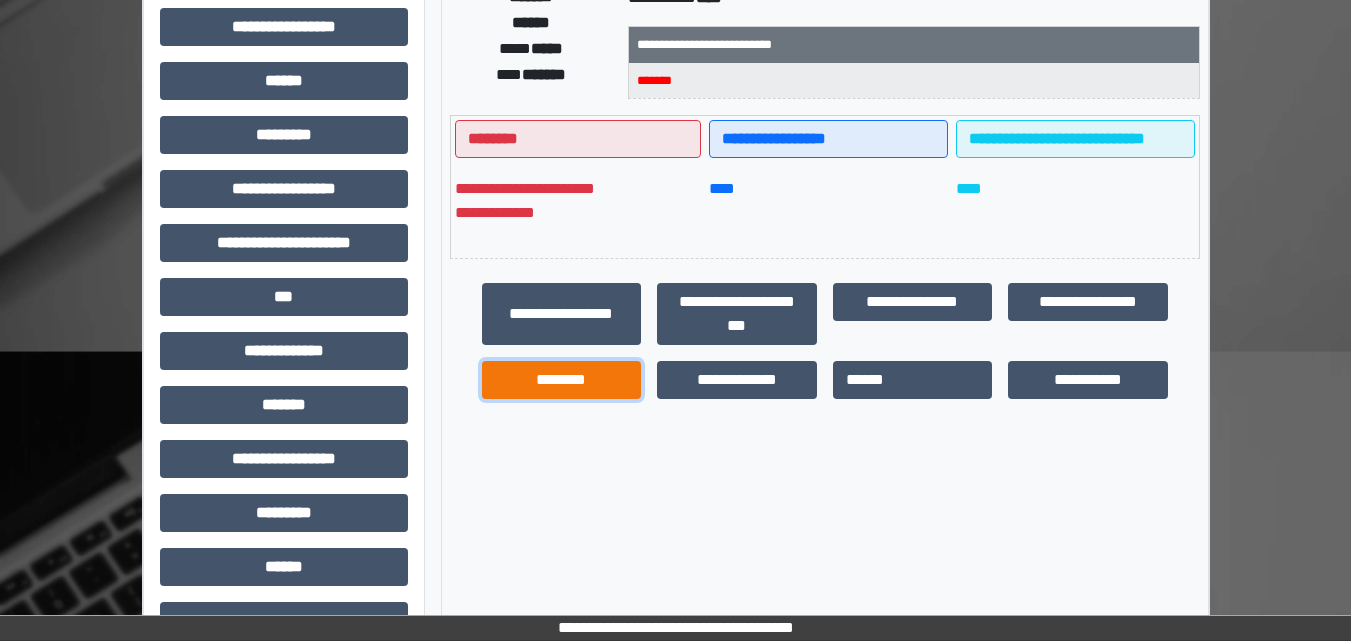 click on "********" at bounding box center (562, 380) 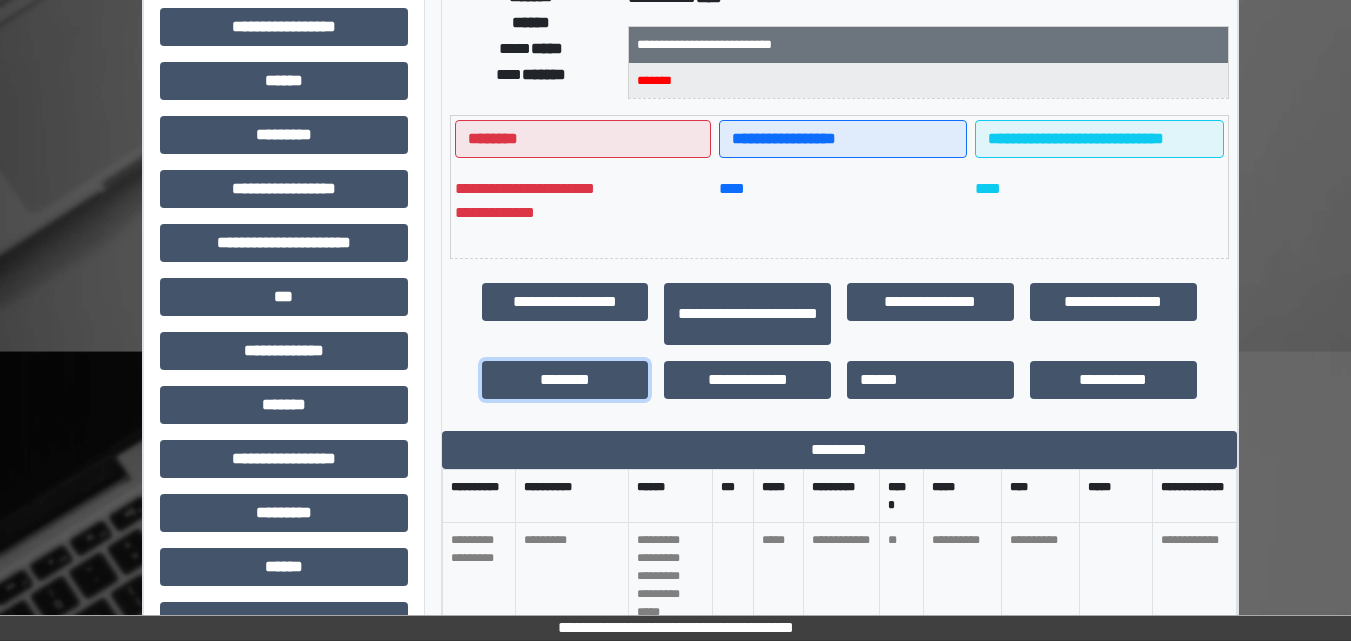 scroll, scrollTop: 99, scrollLeft: 0, axis: vertical 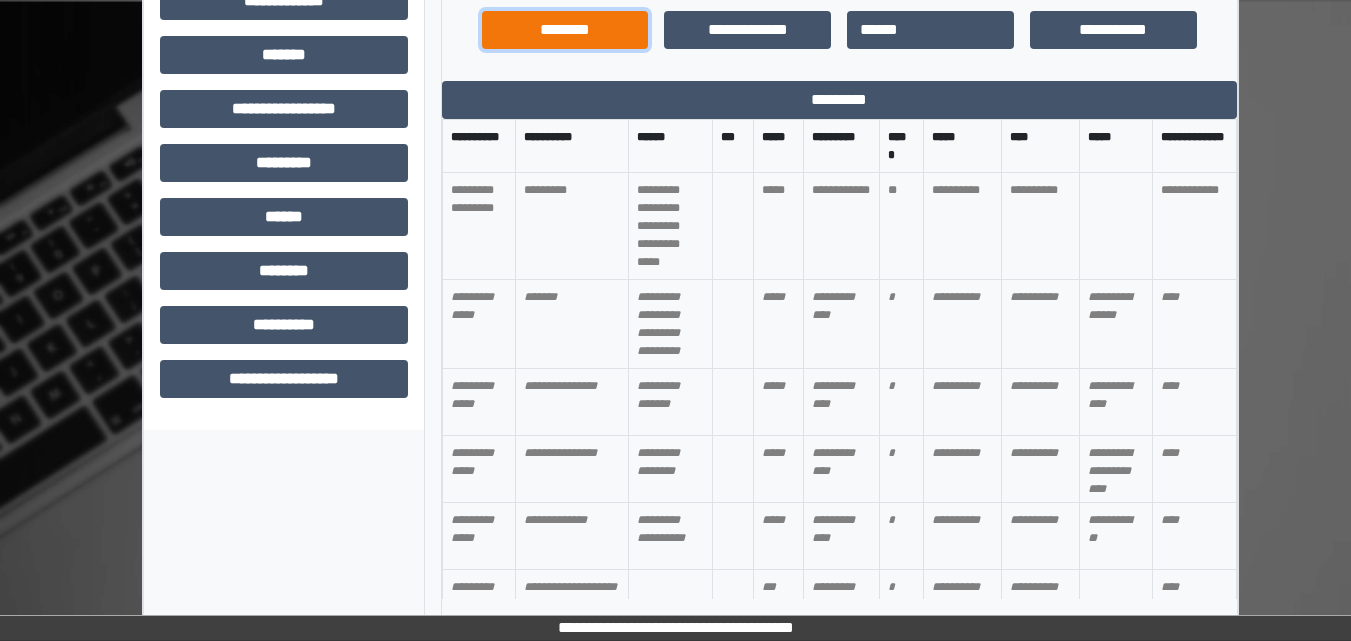 click on "********" at bounding box center [565, 30] 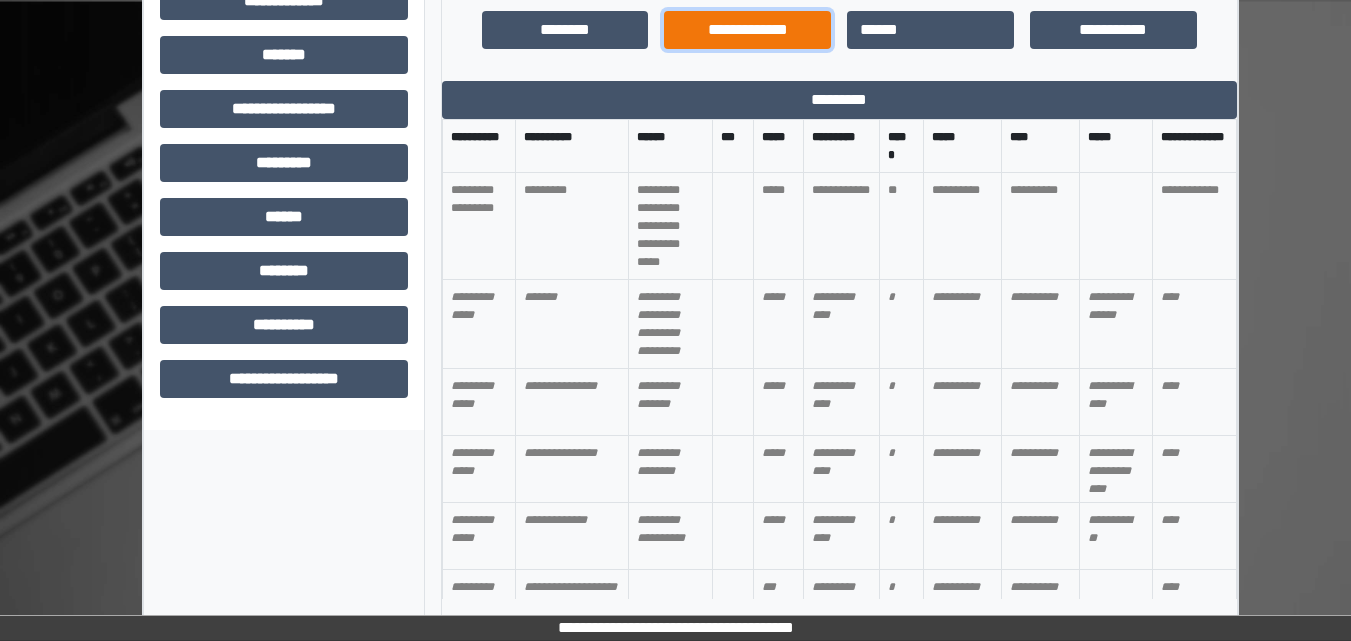 click on "**********" at bounding box center [747, 30] 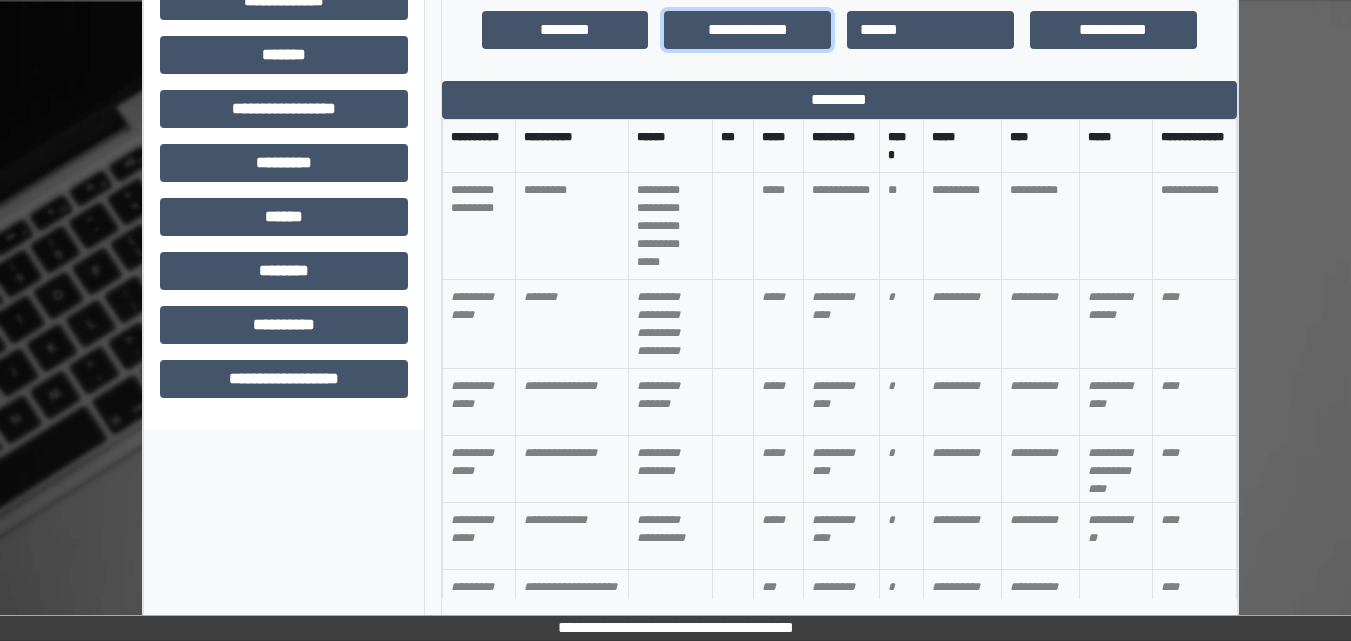 scroll, scrollTop: 557, scrollLeft: 0, axis: vertical 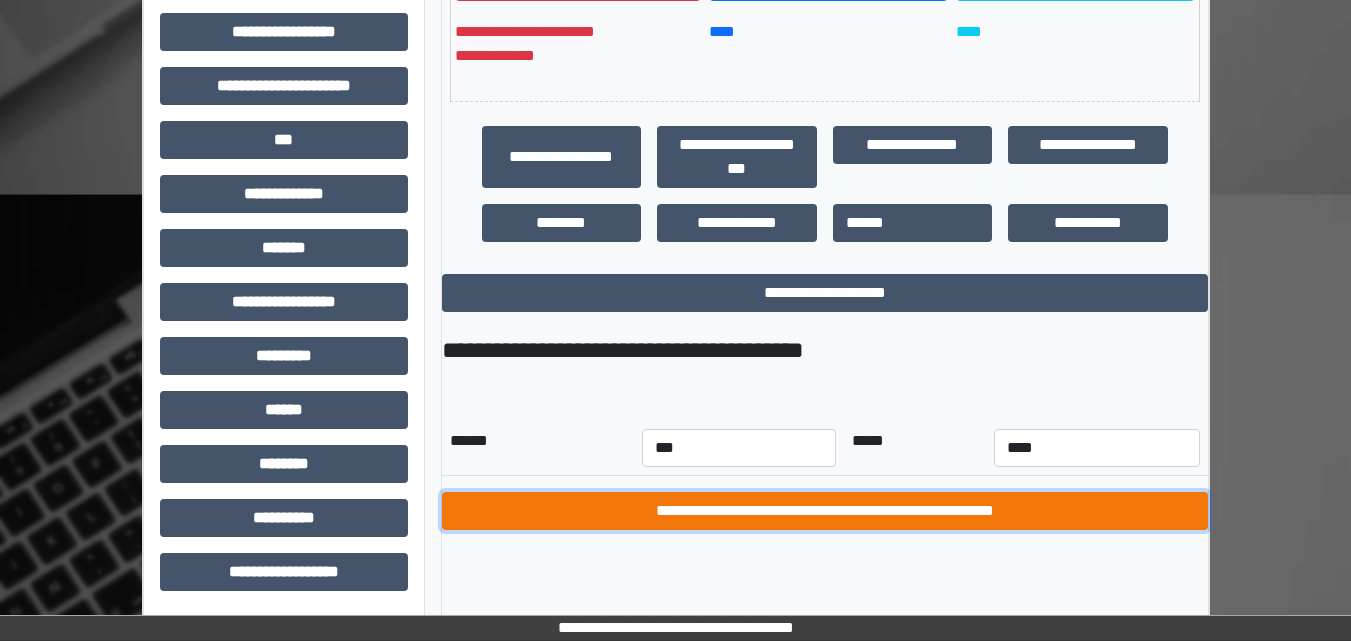 click on "**********" at bounding box center [825, 511] 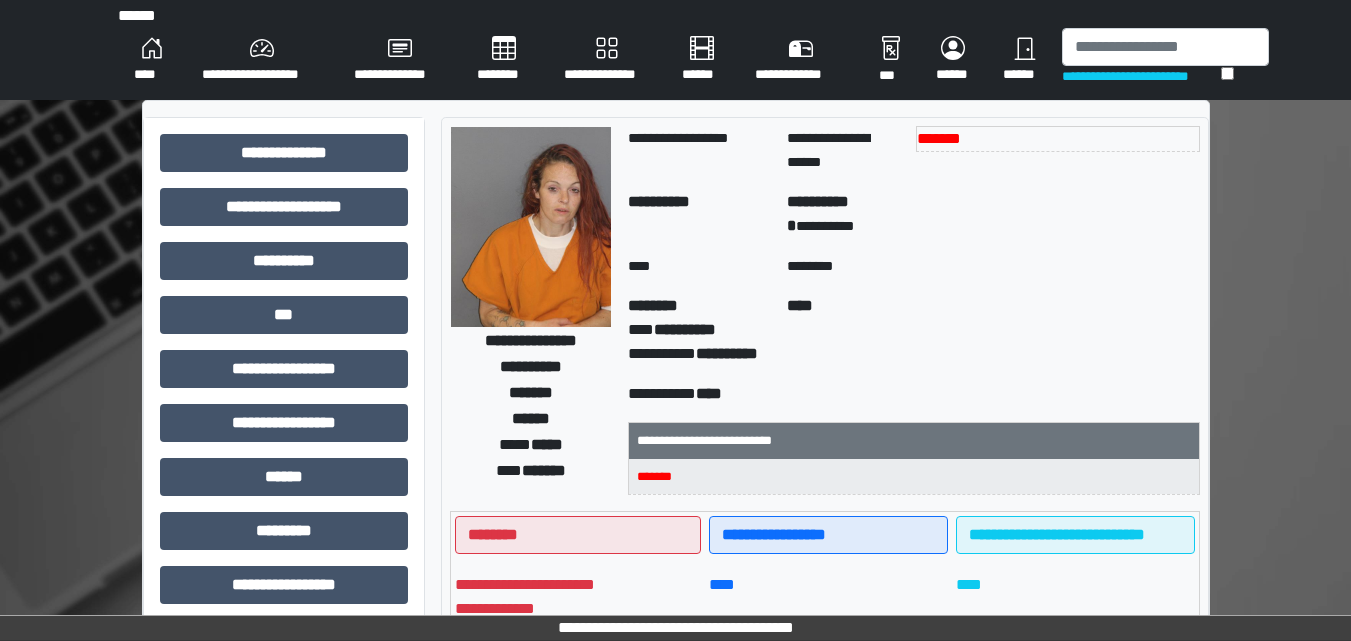 scroll, scrollTop: 0, scrollLeft: 0, axis: both 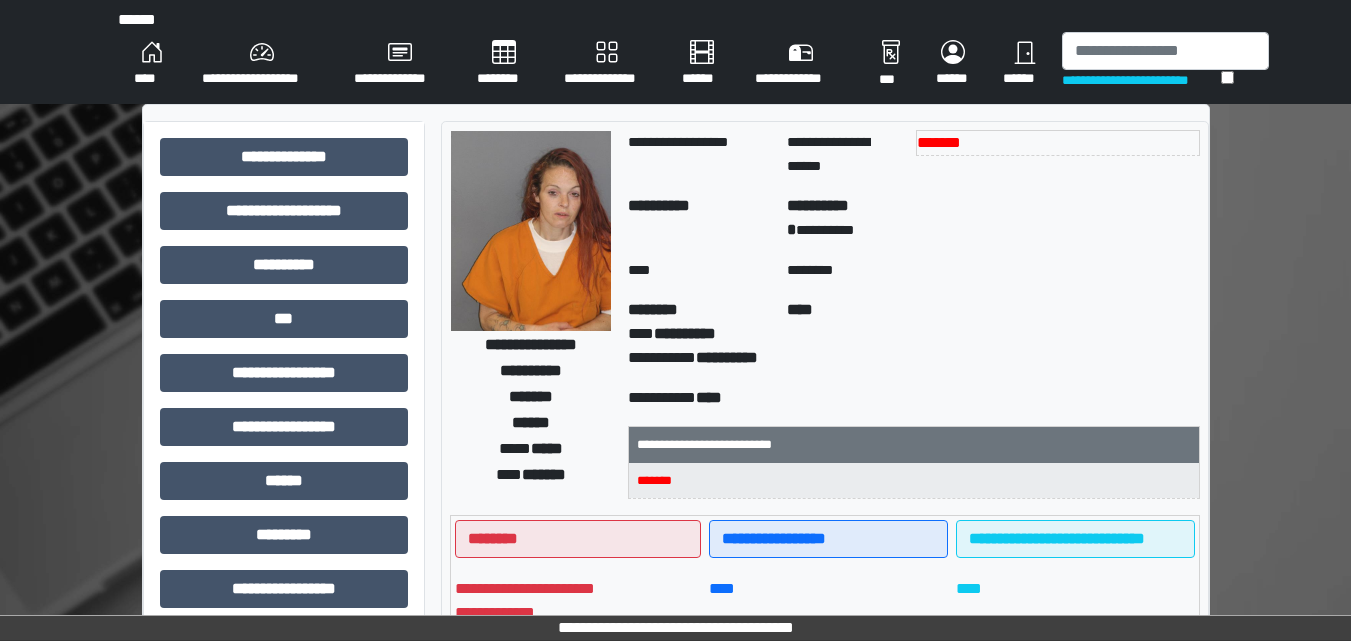 click on "**********" at bounding box center (262, 64) 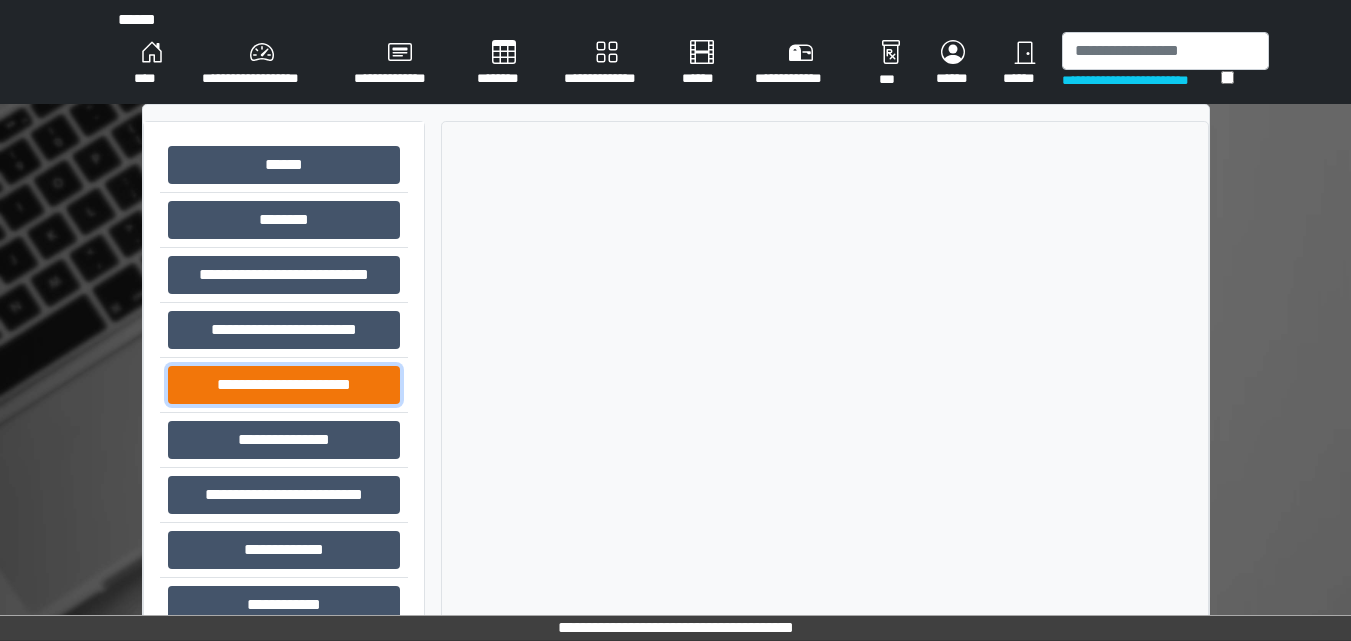 click on "**********" at bounding box center (284, 385) 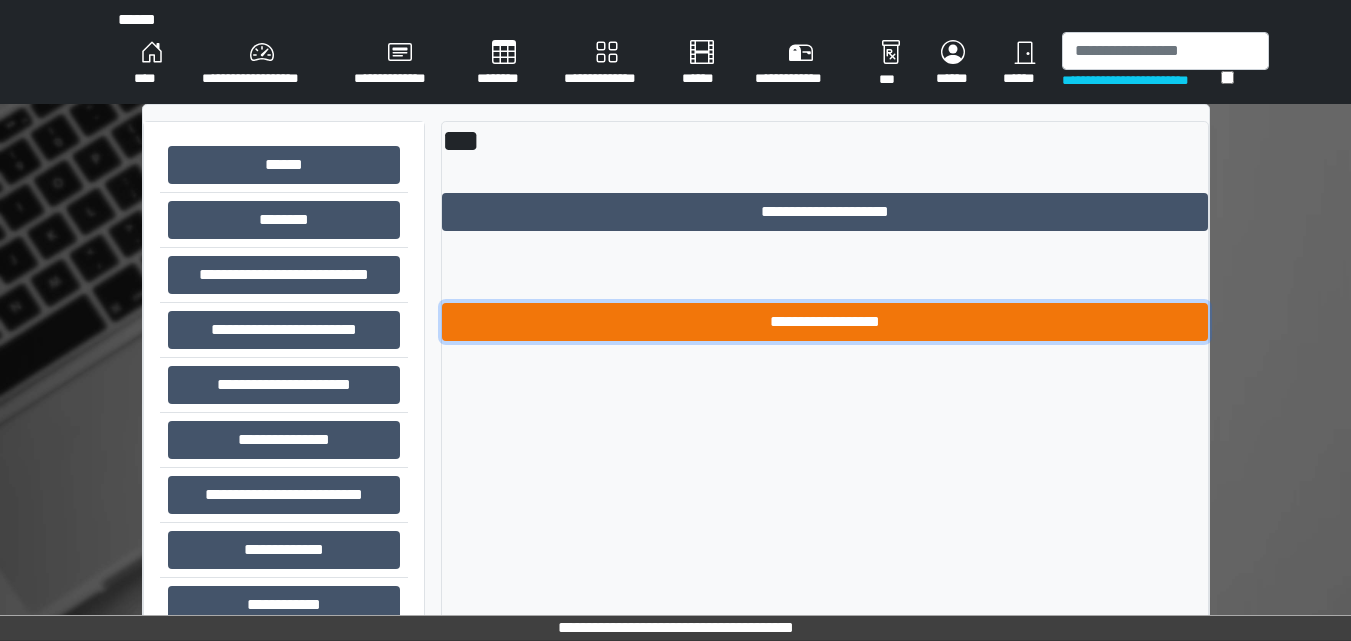 click on "**********" at bounding box center [825, 322] 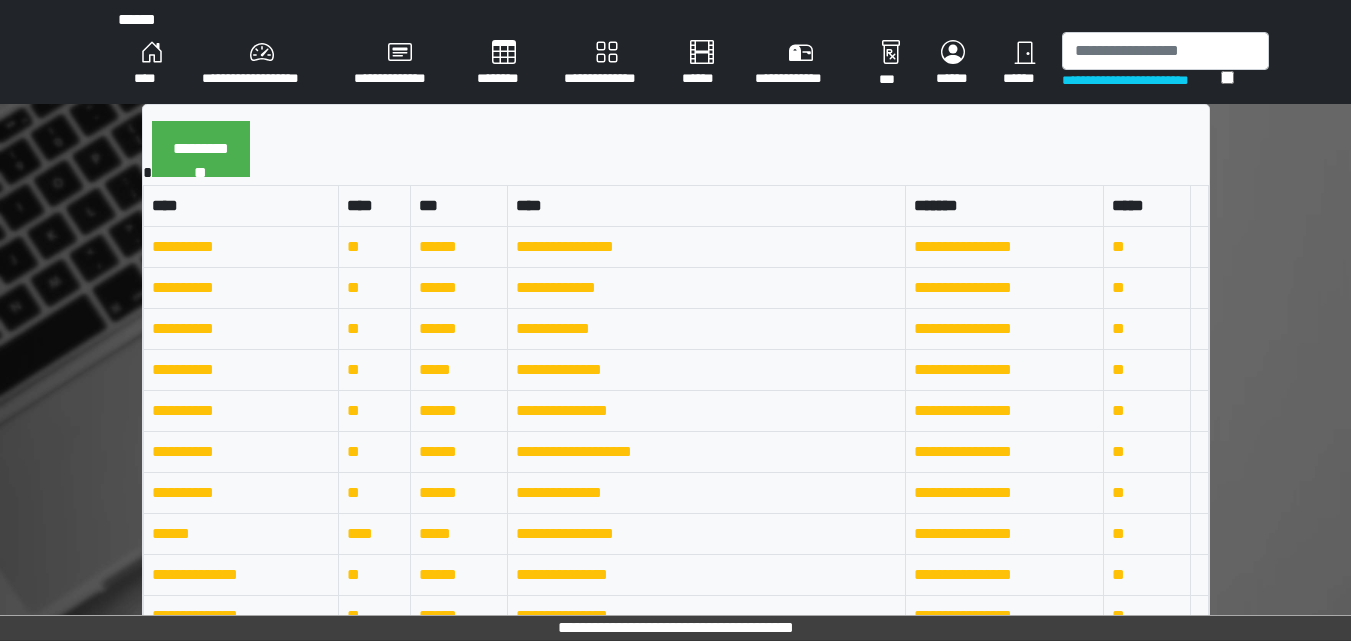 click on "****" at bounding box center (152, 64) 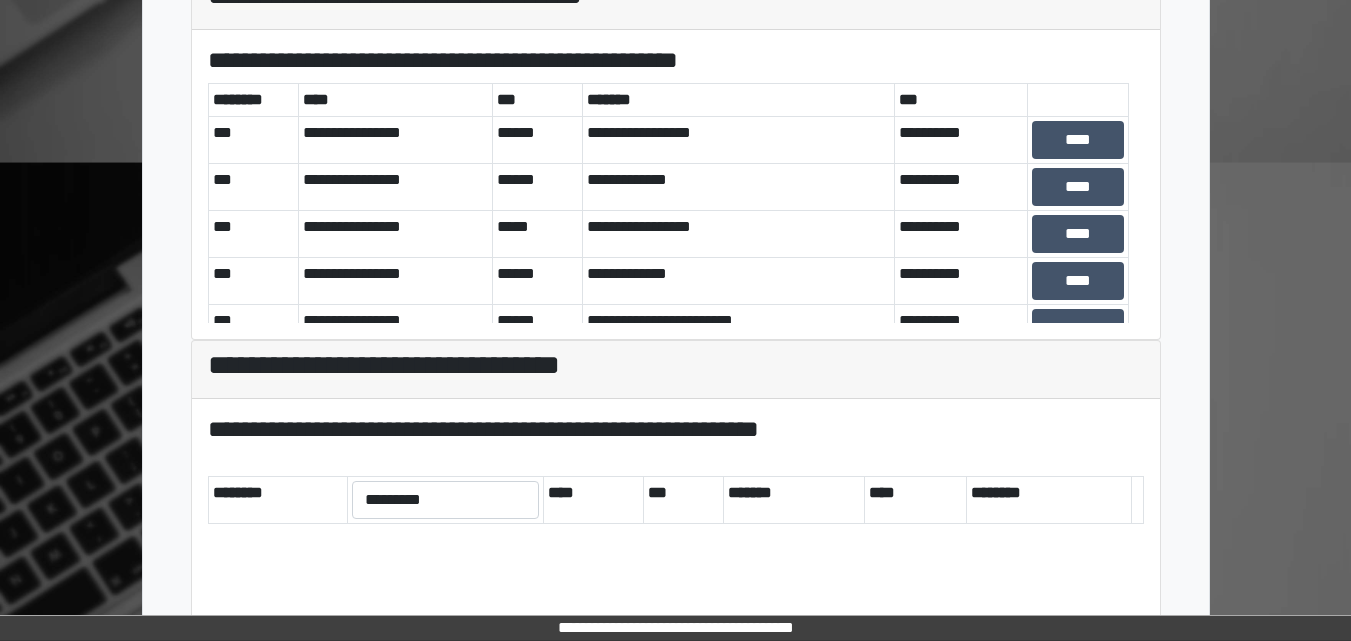 scroll, scrollTop: 674, scrollLeft: 0, axis: vertical 